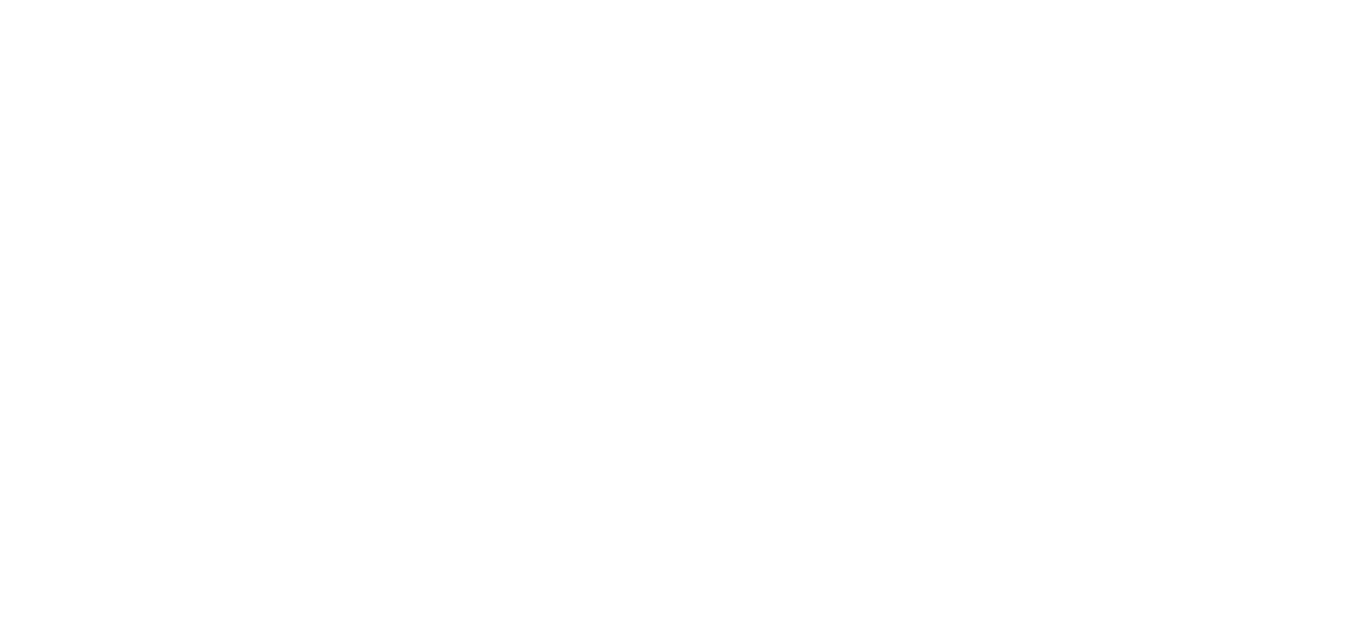 scroll, scrollTop: 0, scrollLeft: 0, axis: both 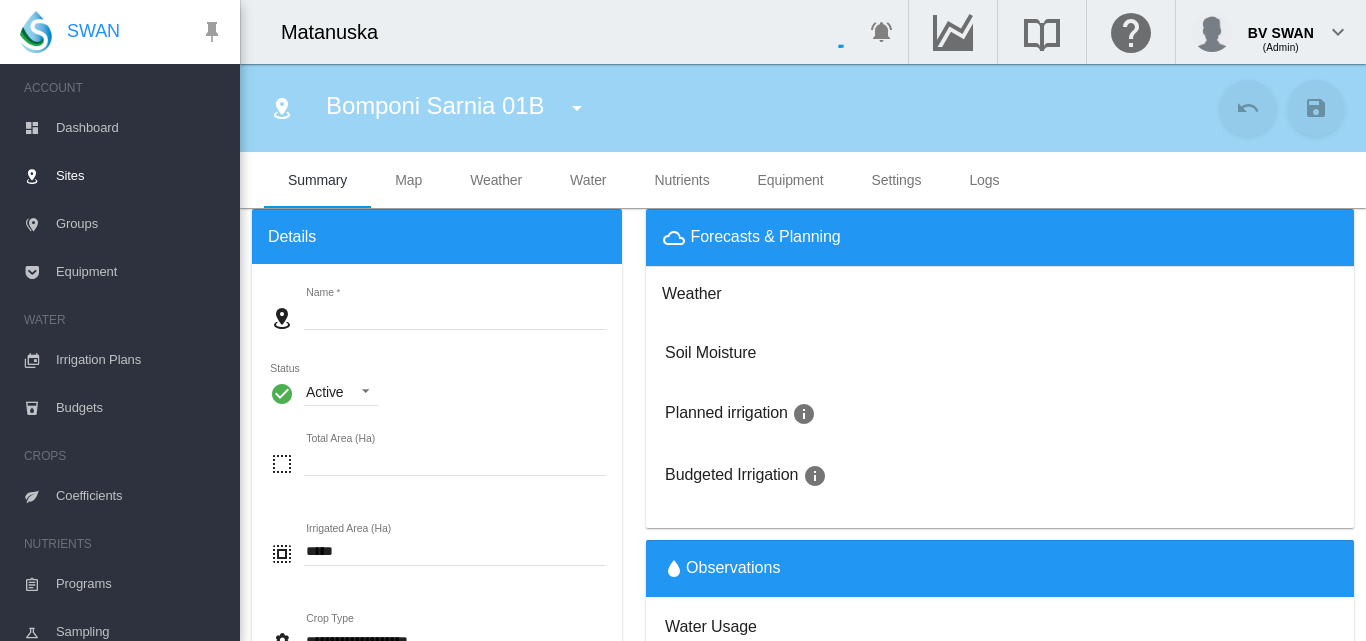 type on "**********" 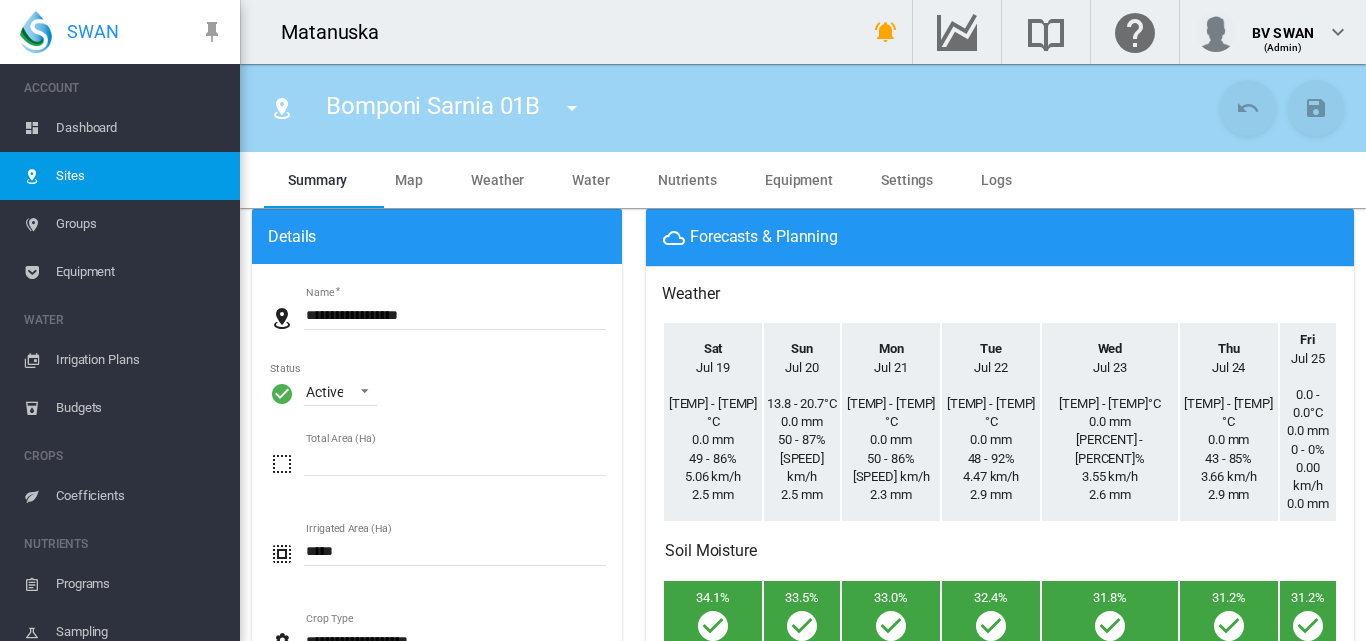 click on "Water" at bounding box center (591, 180) 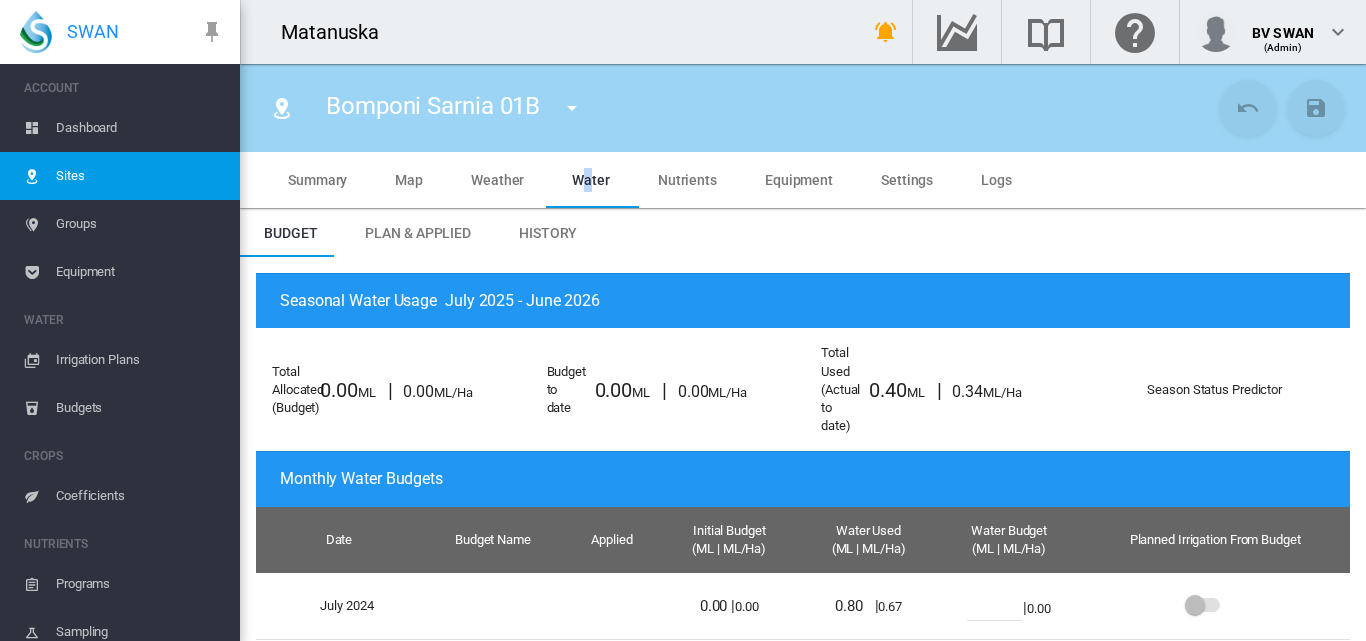 click on "Equipment" at bounding box center [140, 272] 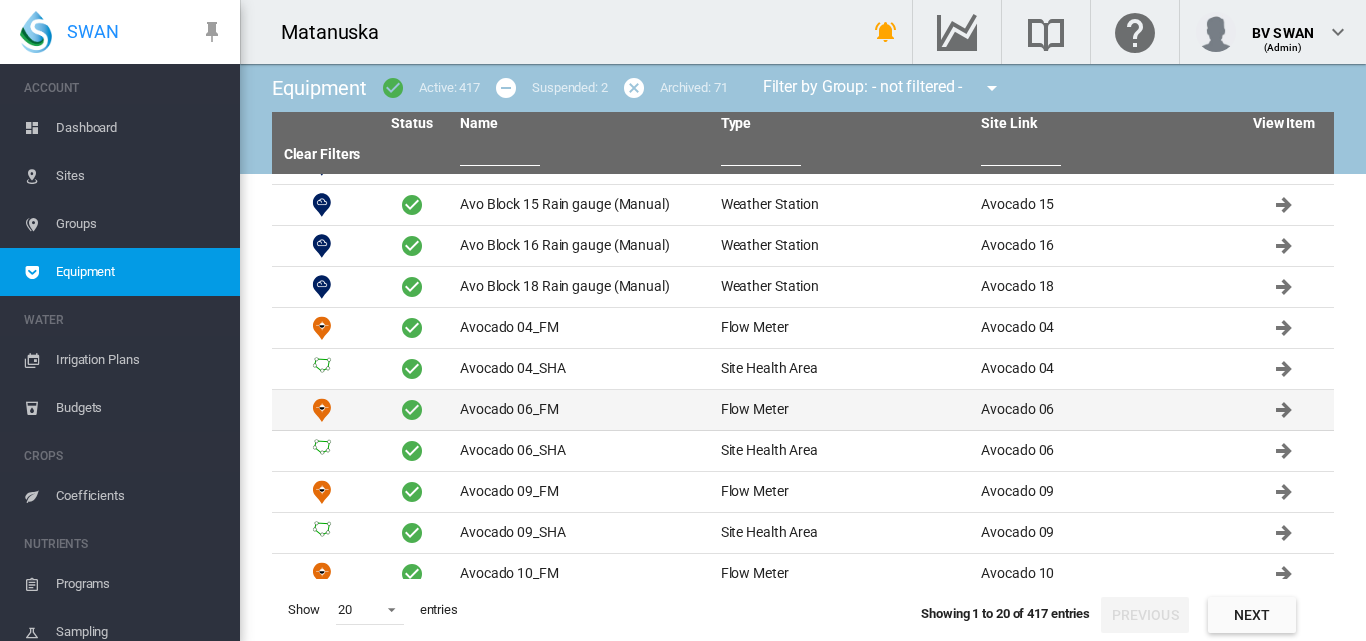 scroll, scrollTop: 415, scrollLeft: 0, axis: vertical 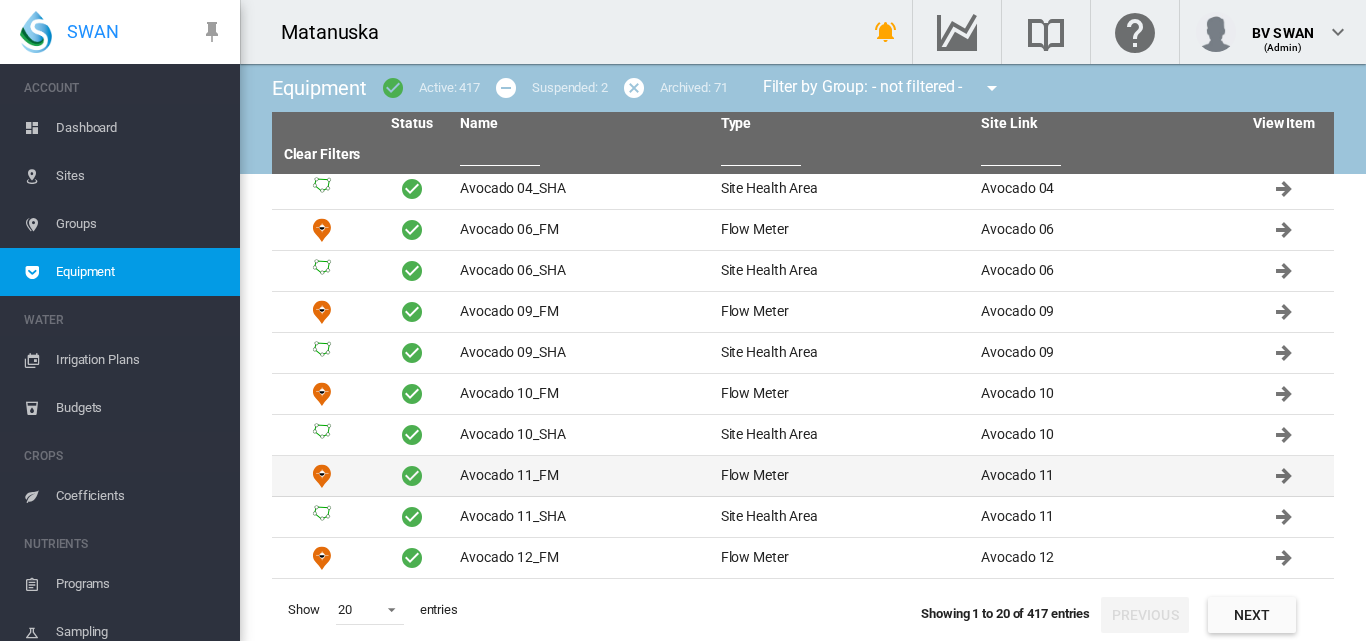 click on "Avocado 11_FM" at bounding box center (582, 476) 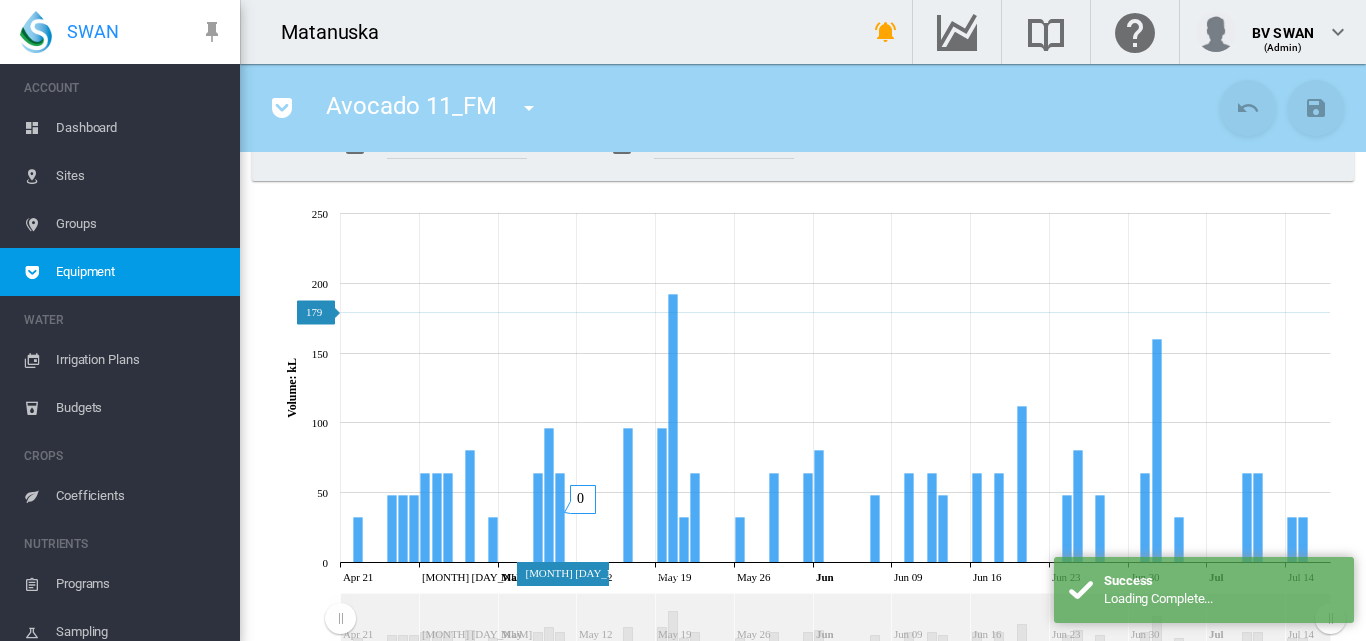 scroll, scrollTop: 0, scrollLeft: 0, axis: both 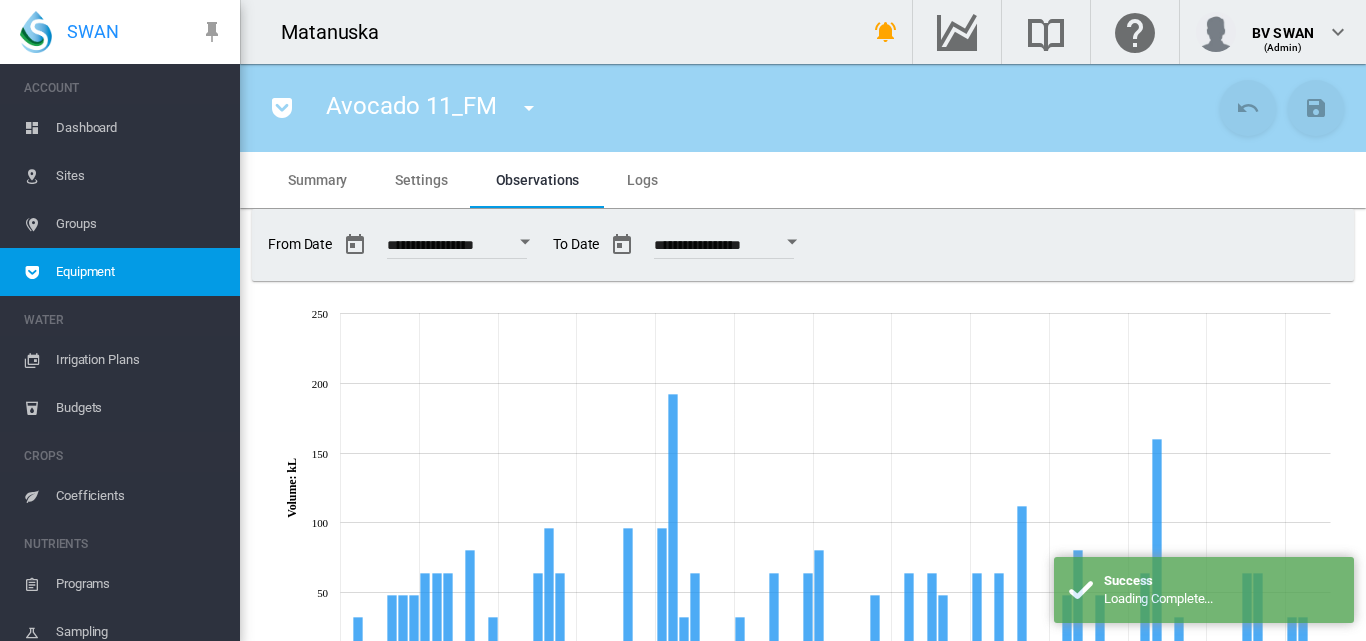 click on "Settings" at bounding box center (421, 180) 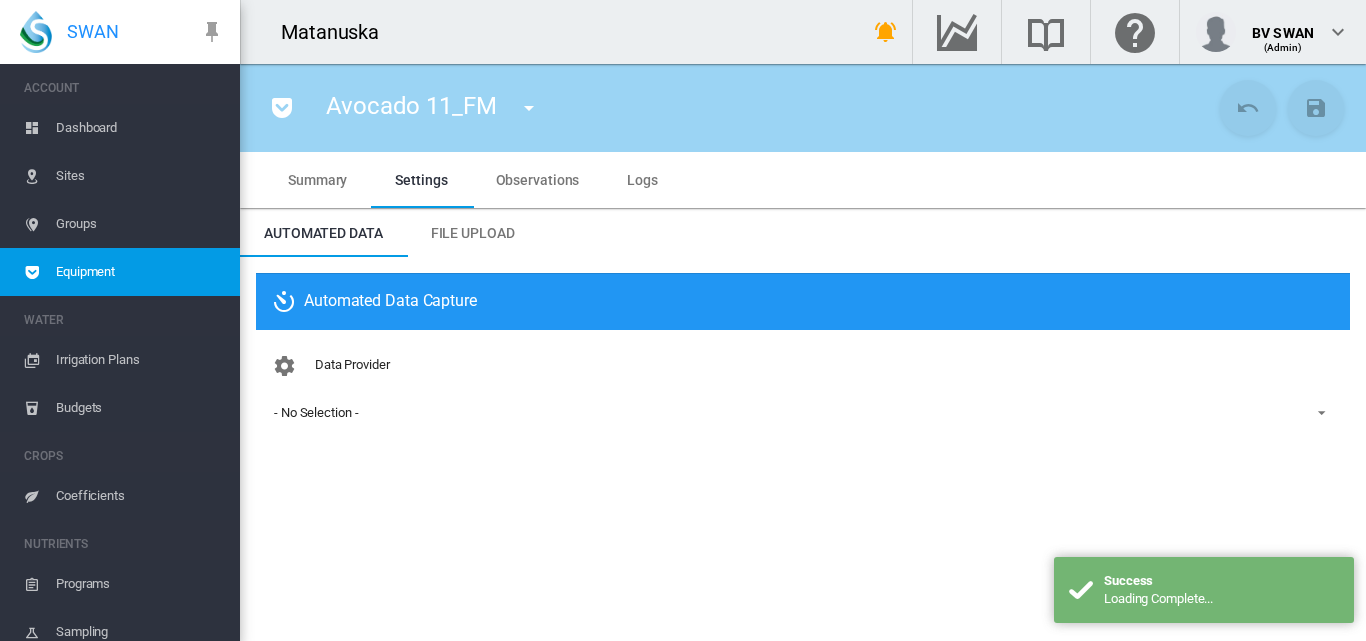 click on "File Upload" at bounding box center [473, 233] 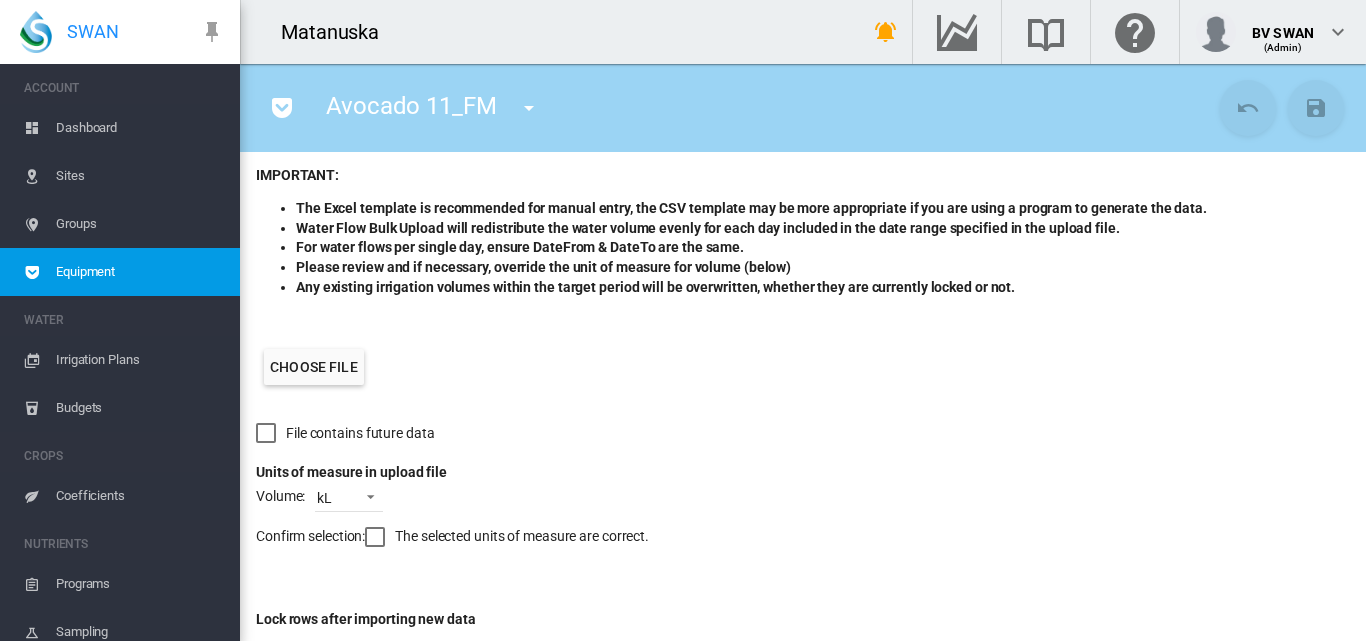 scroll, scrollTop: 406, scrollLeft: 0, axis: vertical 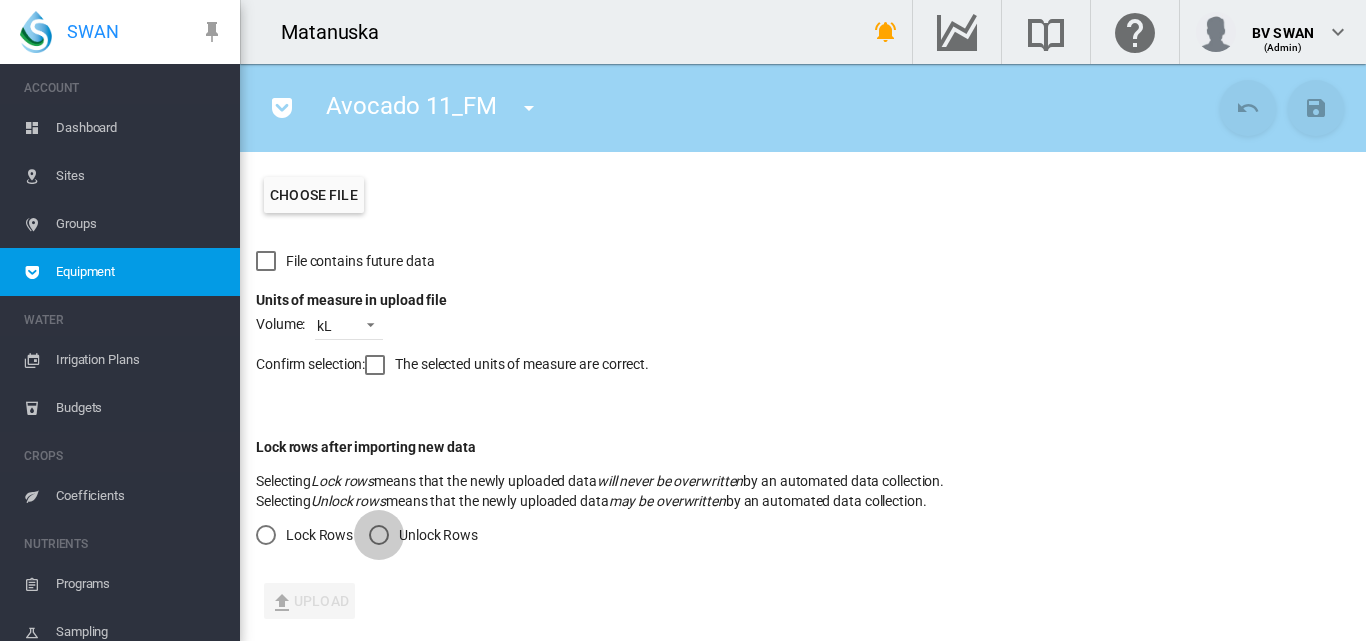 click at bounding box center (379, 535) 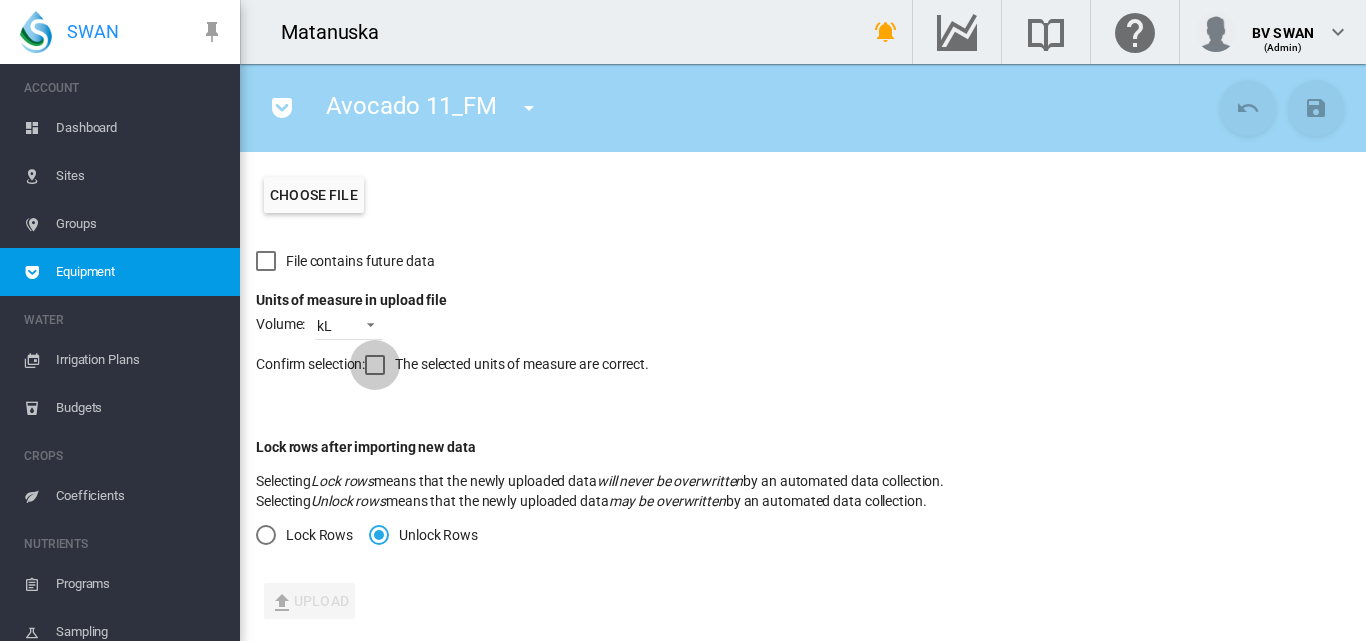 click at bounding box center (375, 365) 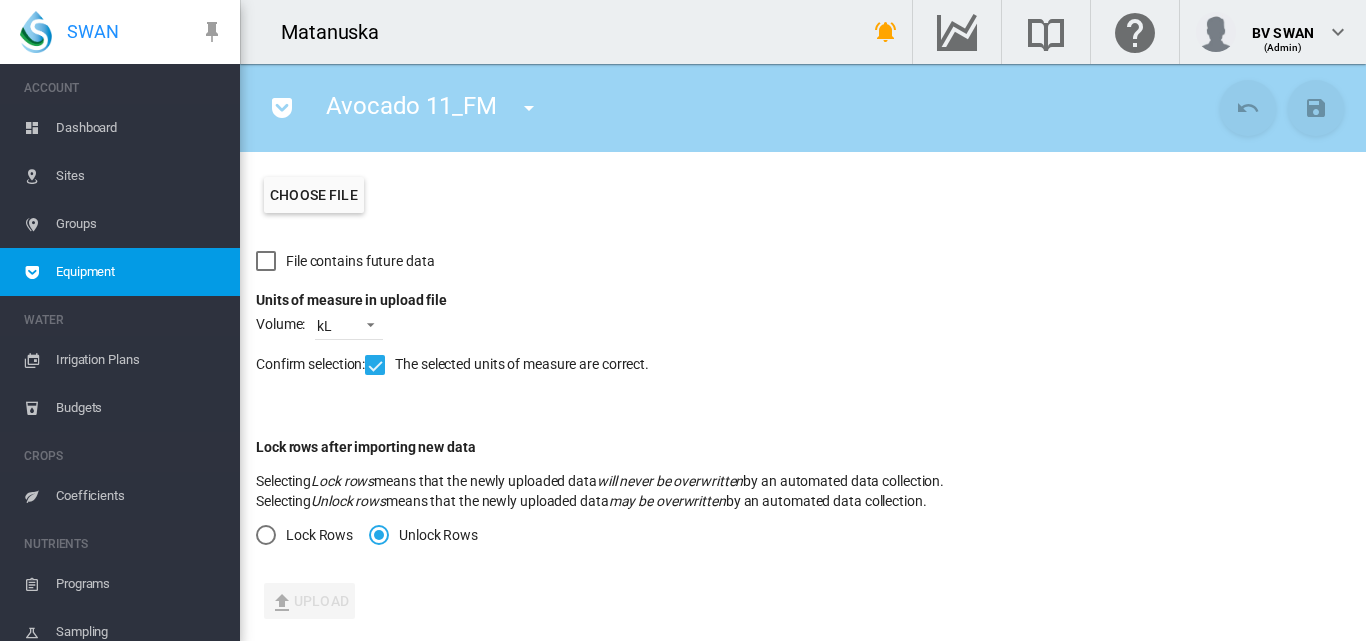 click on "Choose file" at bounding box center (314, 195) 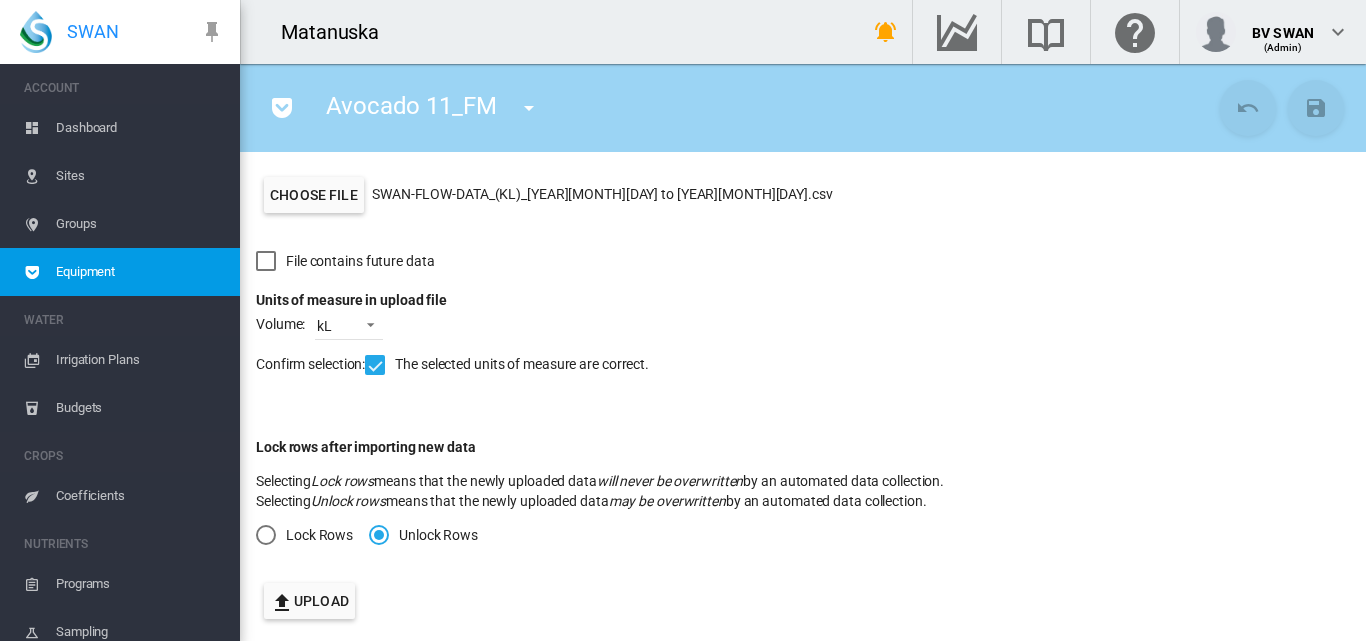 drag, startPoint x: 316, startPoint y: 597, endPoint x: 327, endPoint y: 596, distance: 11.045361 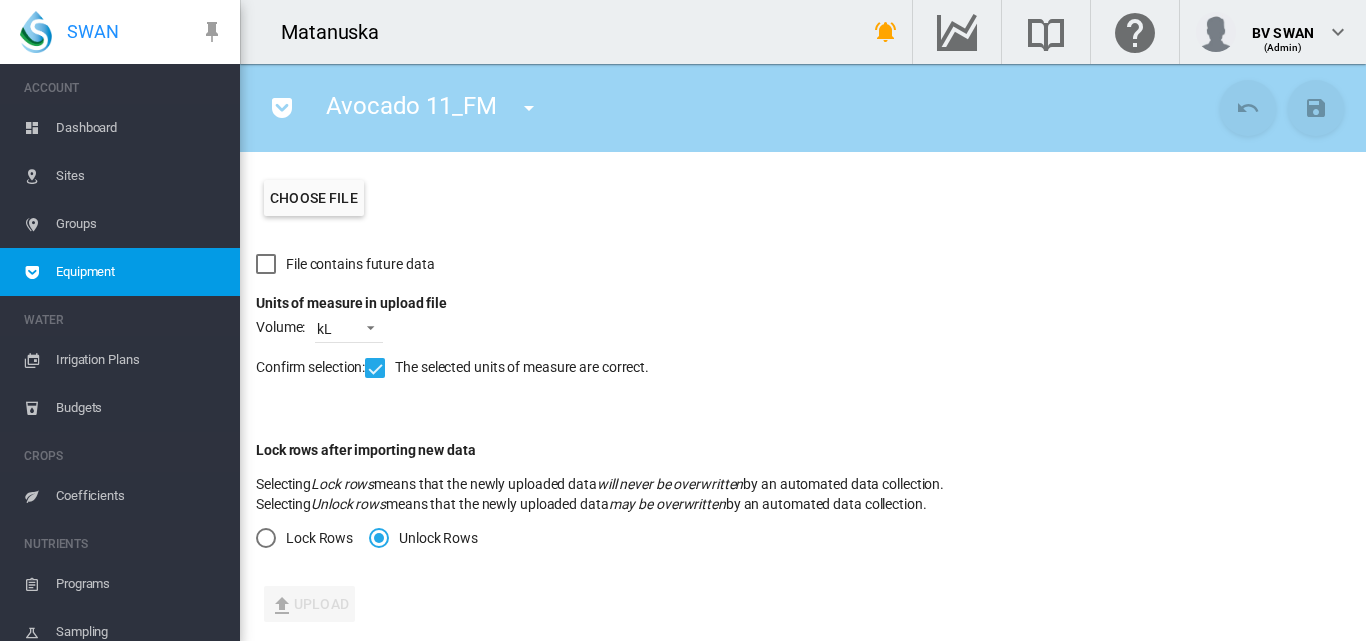 scroll, scrollTop: 406, scrollLeft: 0, axis: vertical 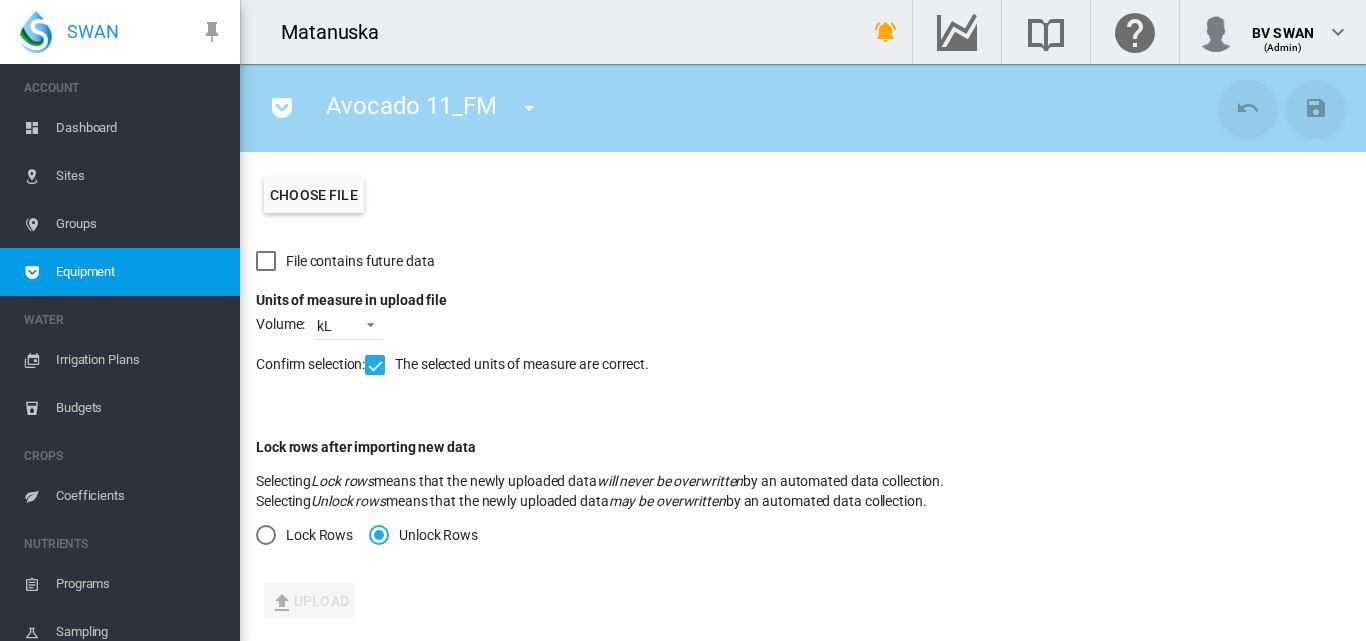 click on "Dashboard" at bounding box center (140, 128) 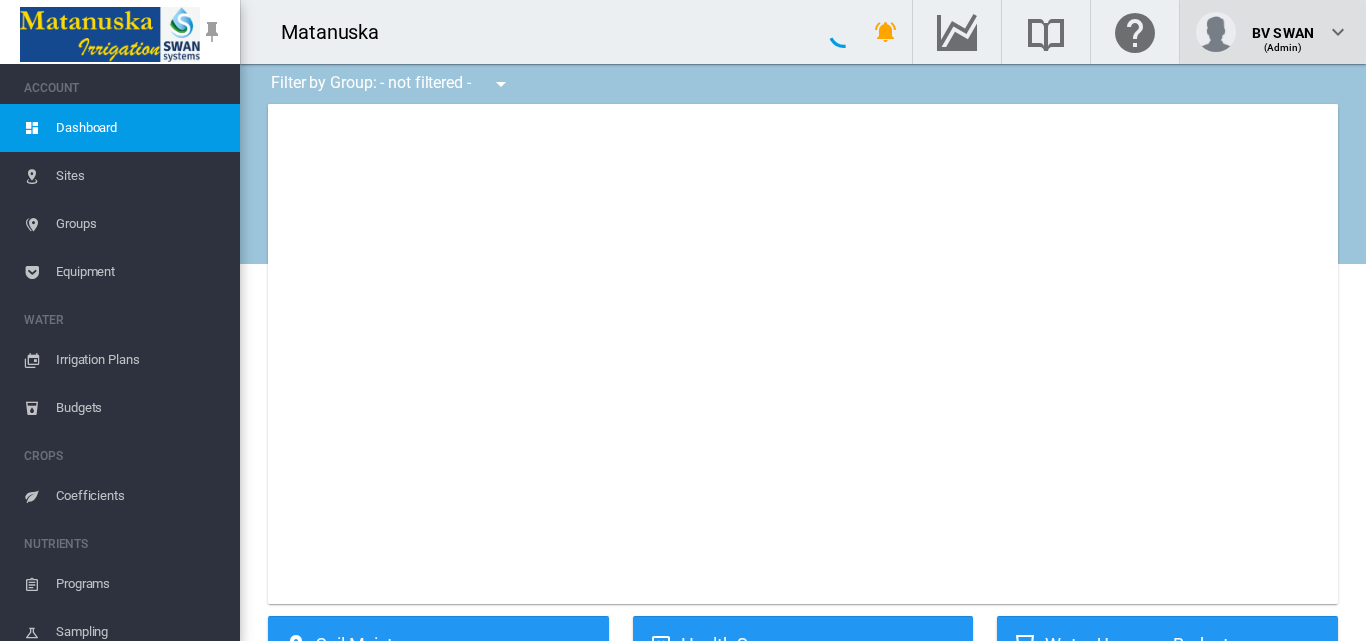 type on "**********" 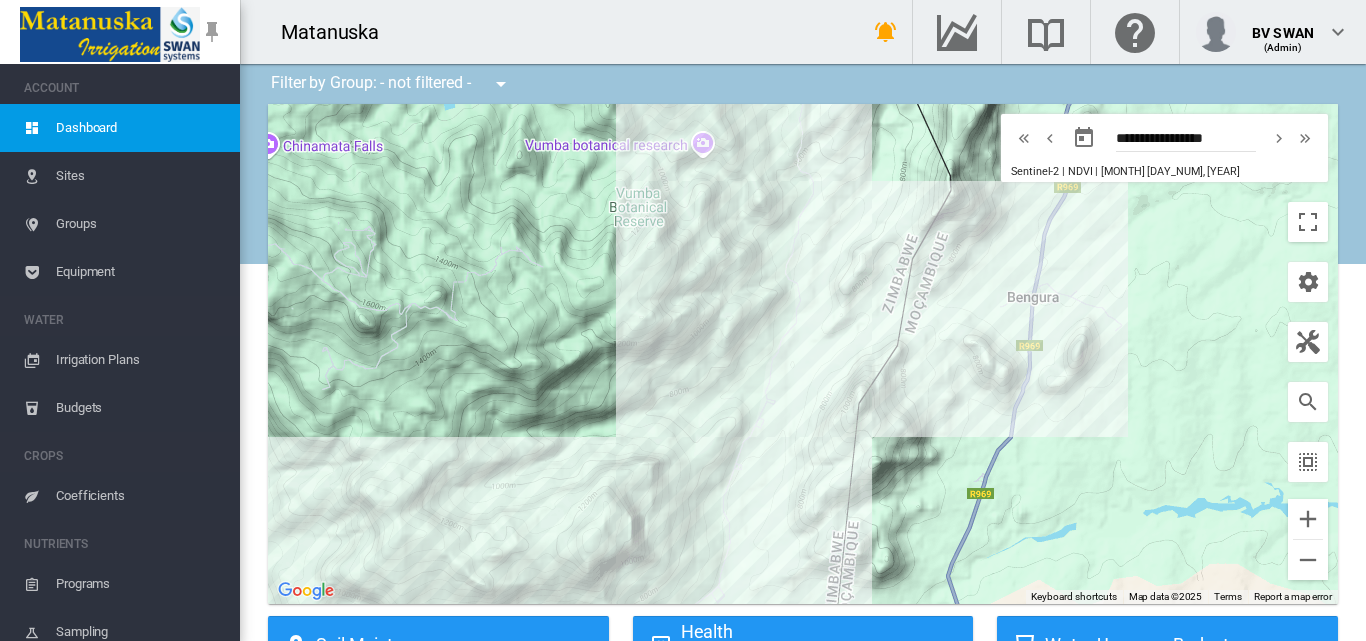 drag, startPoint x: 694, startPoint y: 419, endPoint x: 709, endPoint y: 250, distance: 169.66437 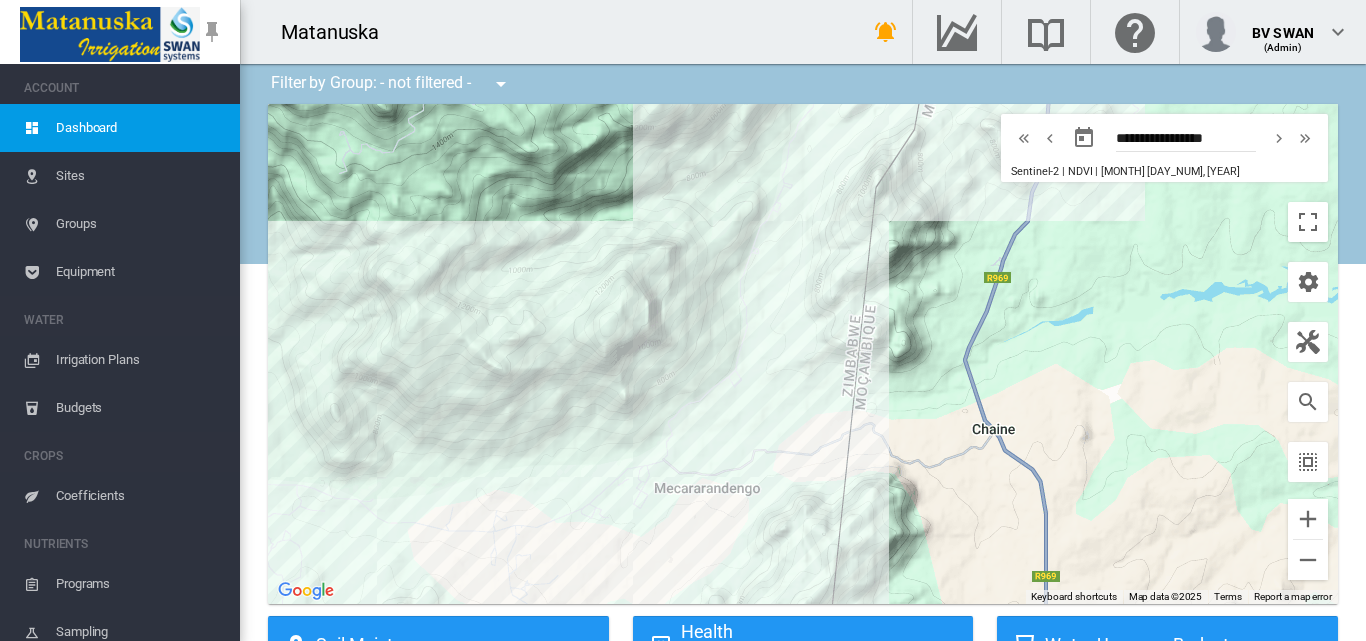 drag, startPoint x: 628, startPoint y: 435, endPoint x: 623, endPoint y: 294, distance: 141.08862 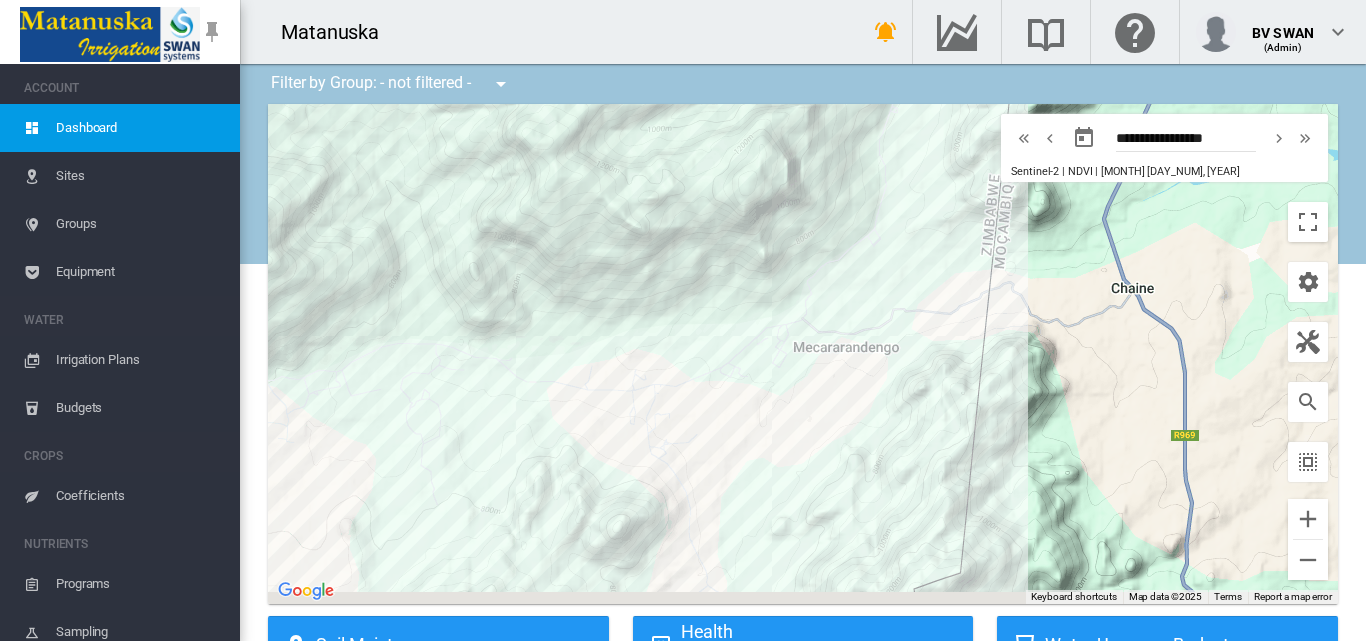 drag, startPoint x: 534, startPoint y: 325, endPoint x: 685, endPoint y: 303, distance: 152.59424 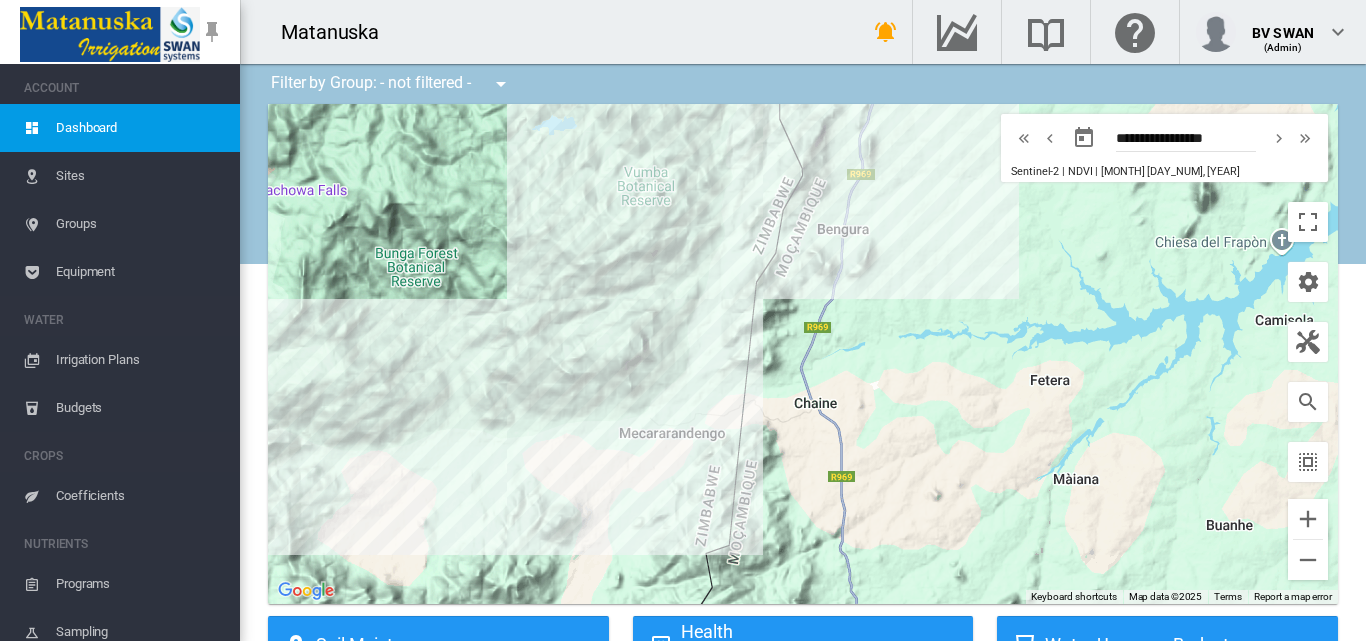 drag, startPoint x: 487, startPoint y: 227, endPoint x: 511, endPoint y: 365, distance: 140.07141 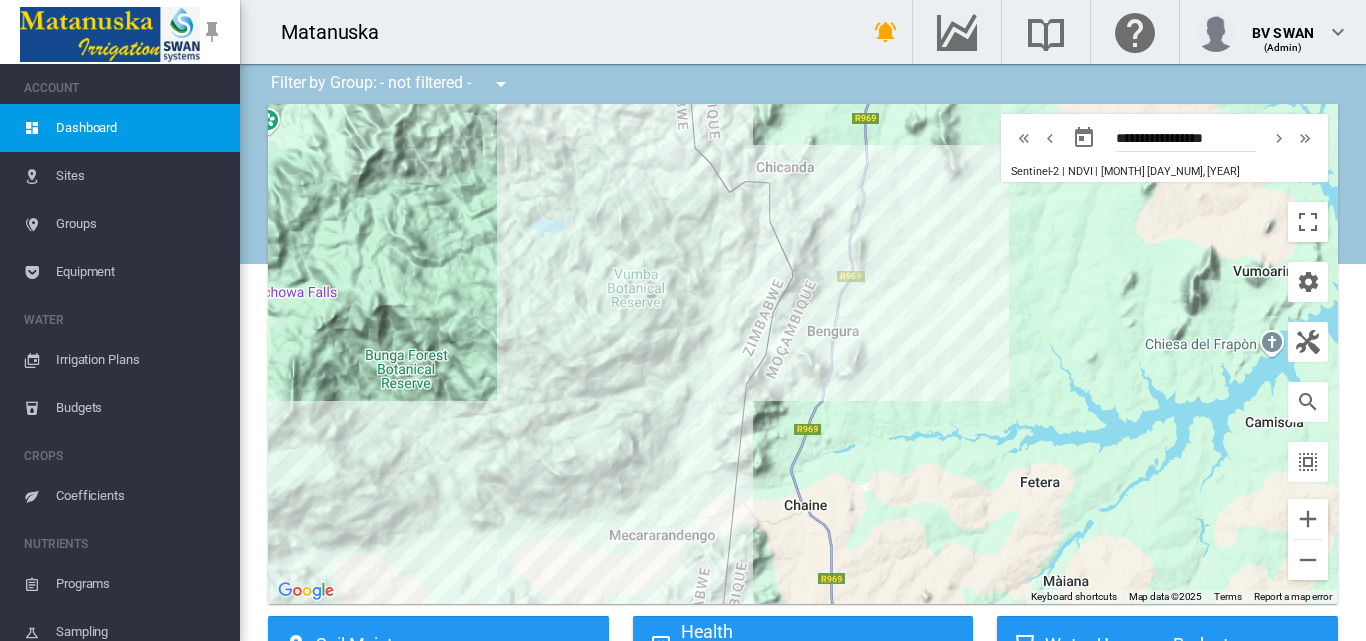 drag, startPoint x: 533, startPoint y: 303, endPoint x: 525, endPoint y: 405, distance: 102.31325 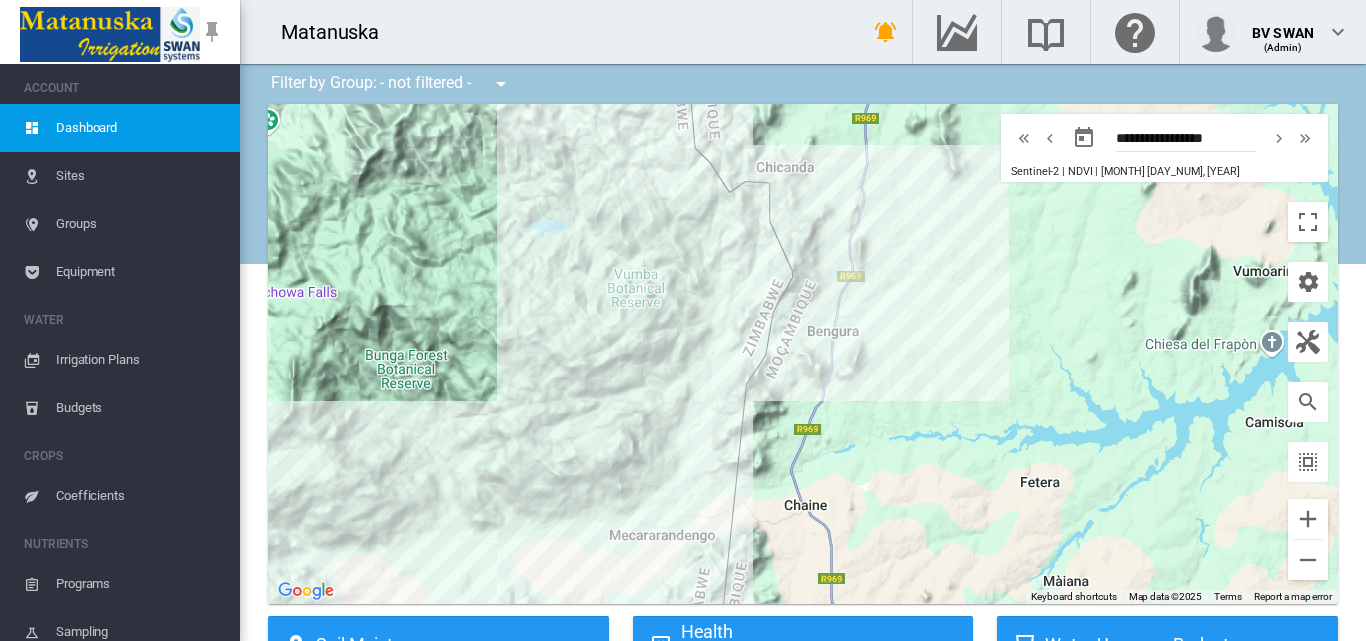 click on "Sites" at bounding box center [140, 176] 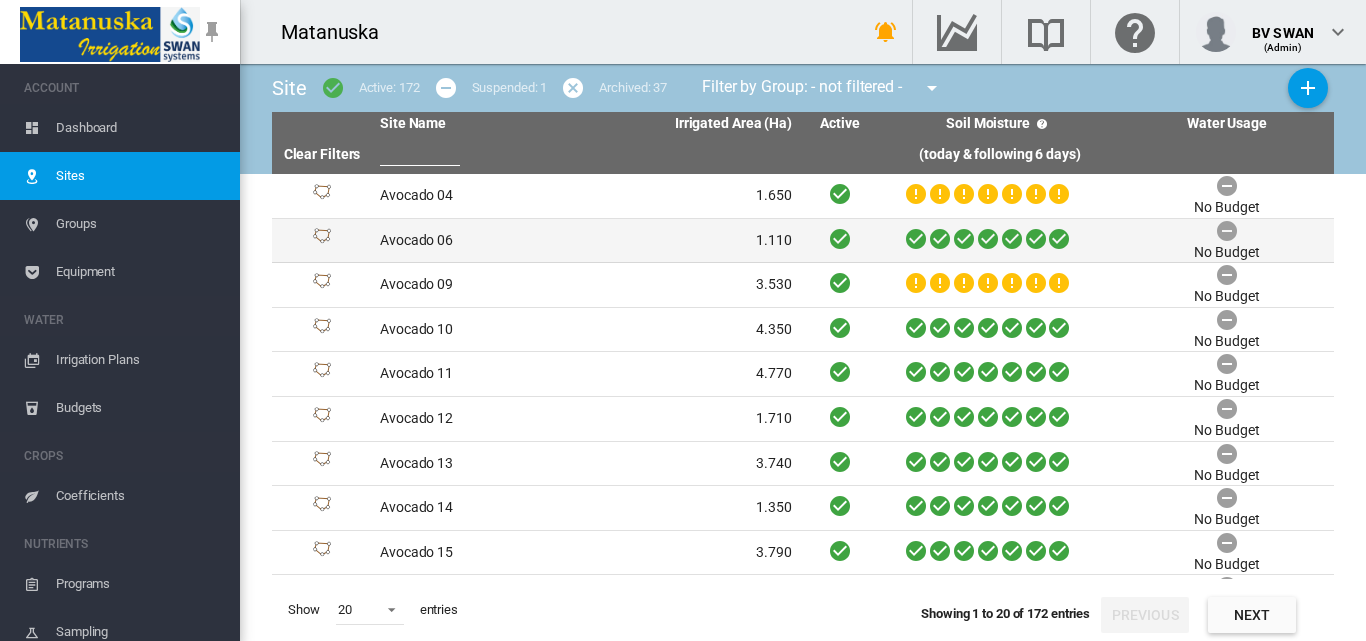 click on "Avocado 06" at bounding box center [479, 241] 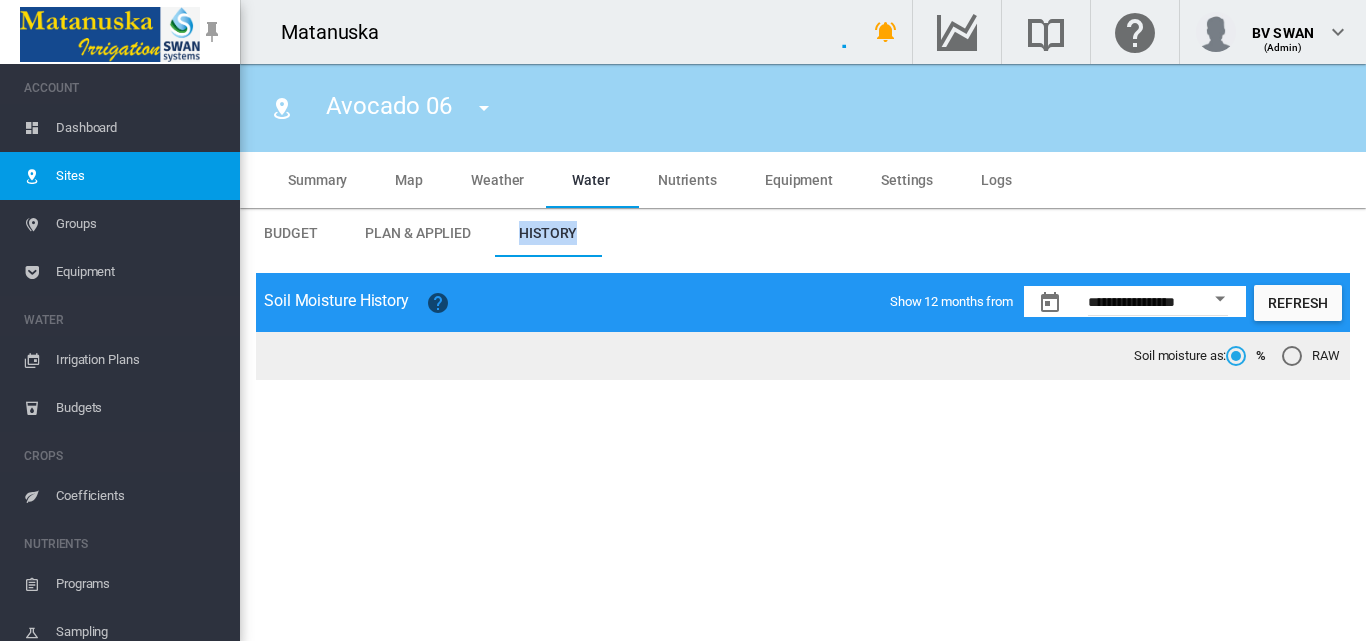 type on "**********" 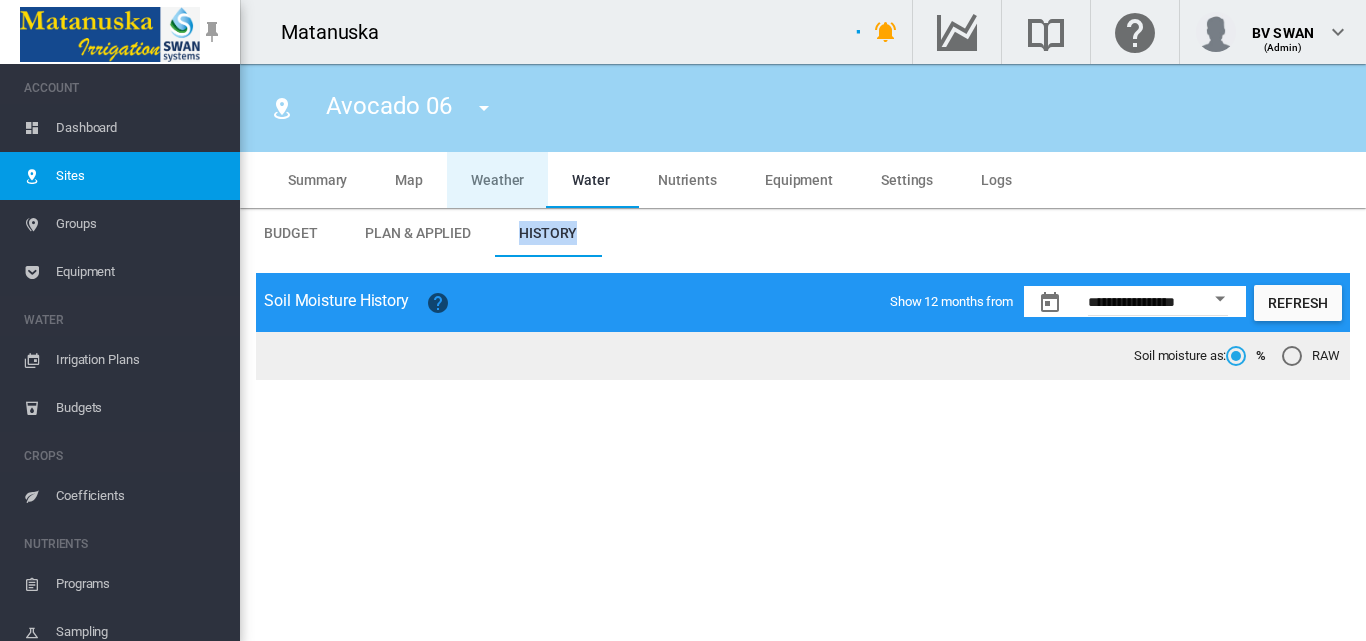 click on "Weather" at bounding box center (497, 180) 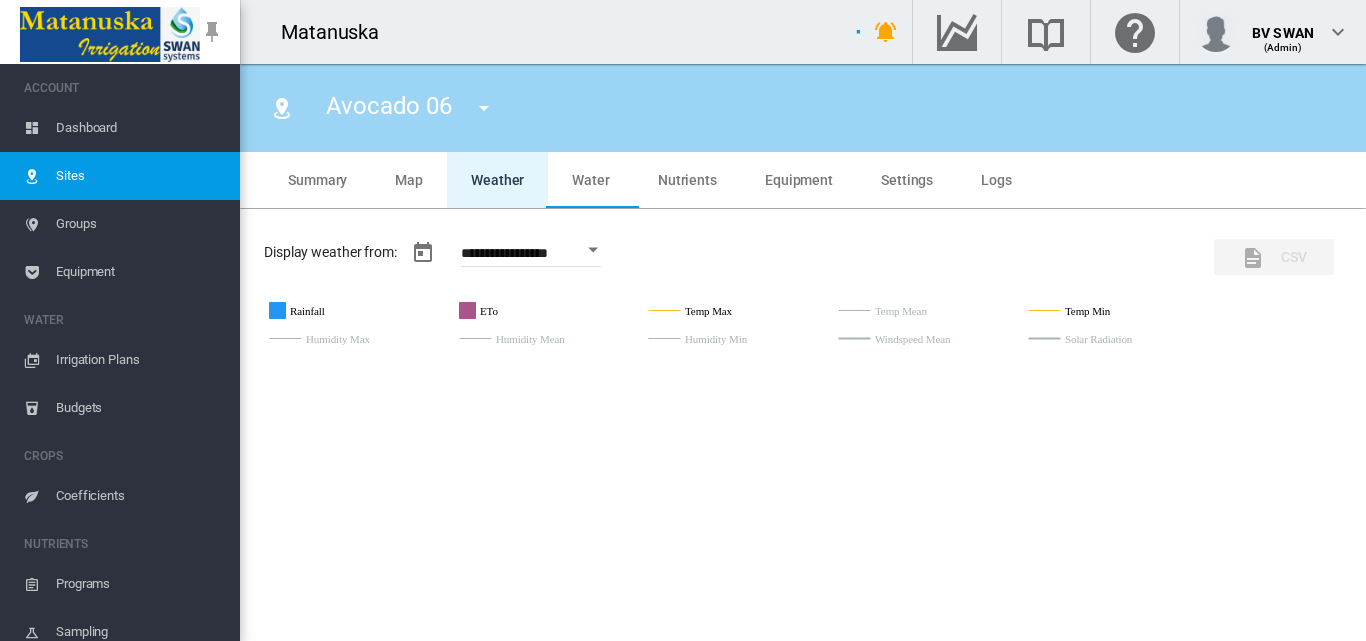 click on "Water" at bounding box center [591, 180] 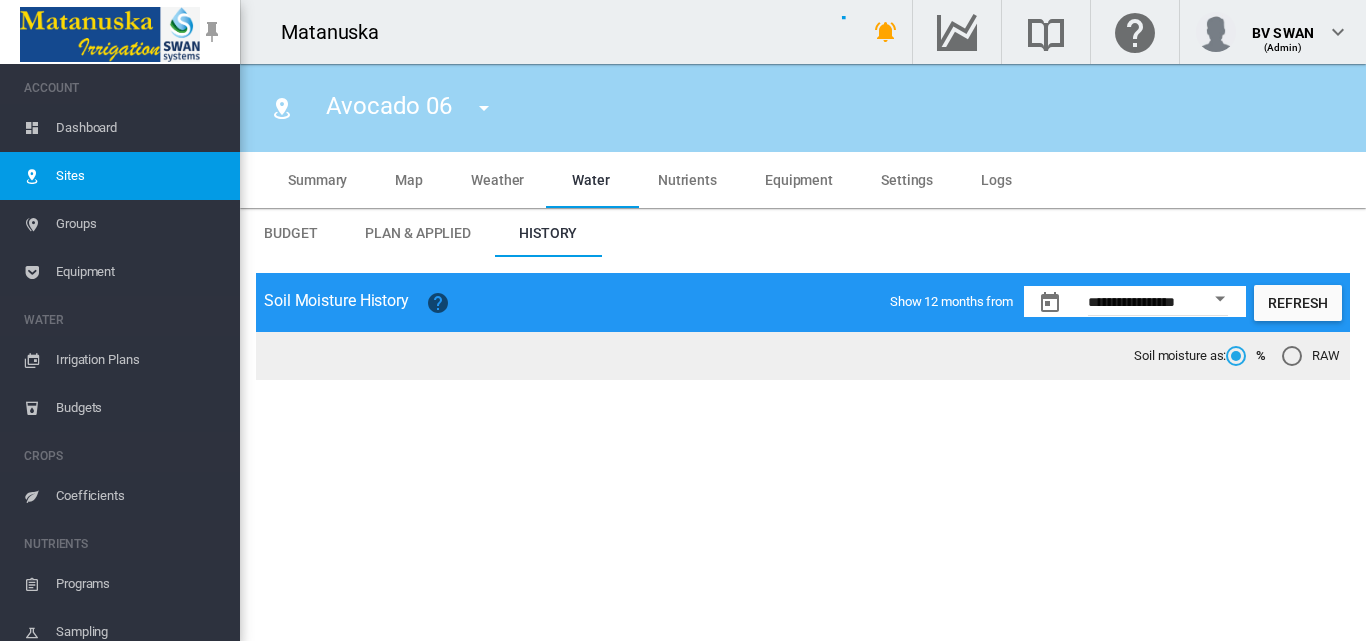 drag, startPoint x: 410, startPoint y: 236, endPoint x: 508, endPoint y: 253, distance: 99.46356 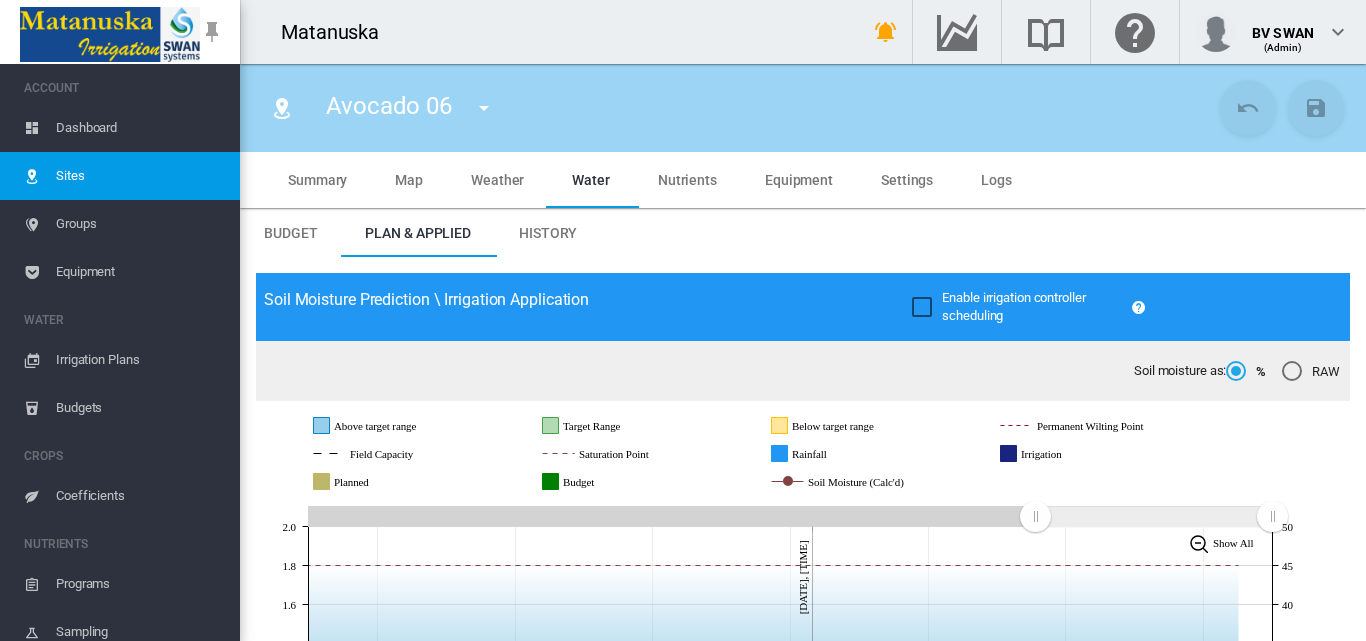scroll, scrollTop: 300, scrollLeft: 0, axis: vertical 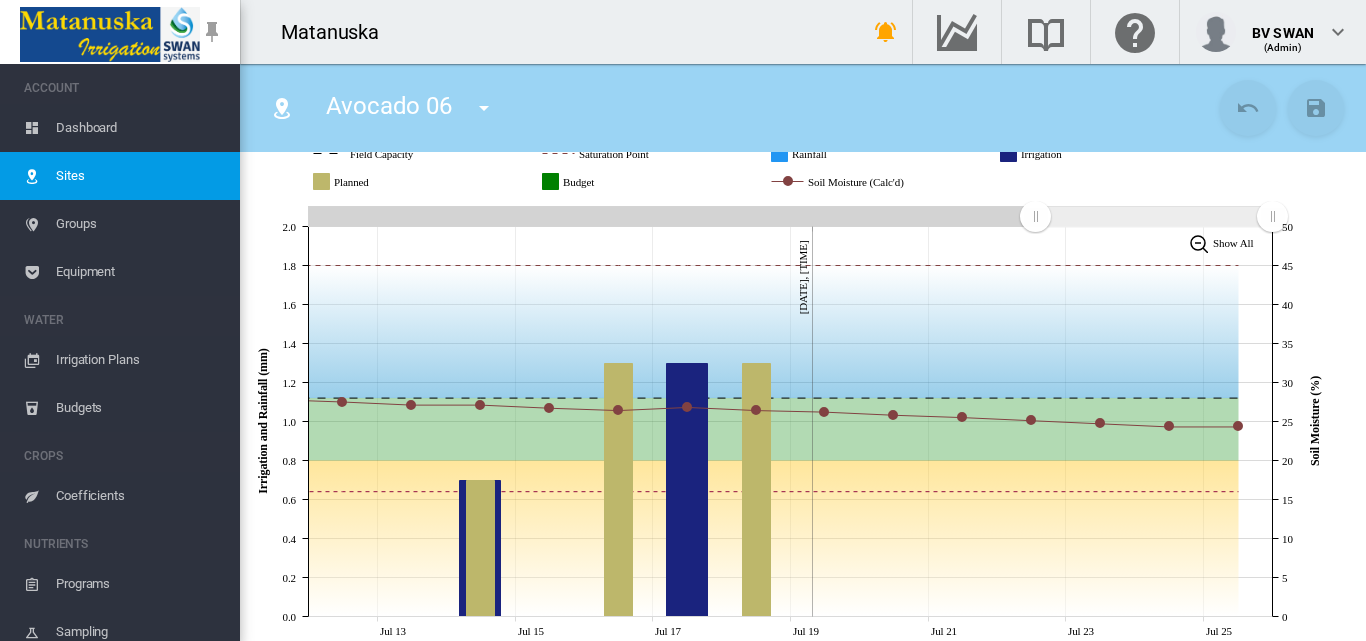 click on "Irrigation Plans" at bounding box center [140, 360] 